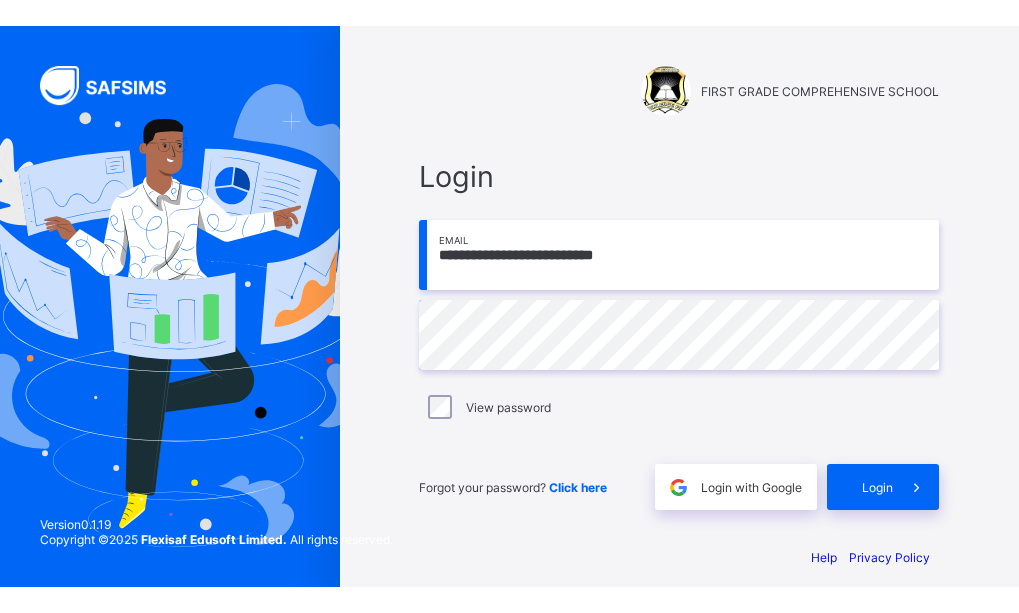 scroll, scrollTop: 0, scrollLeft: 0, axis: both 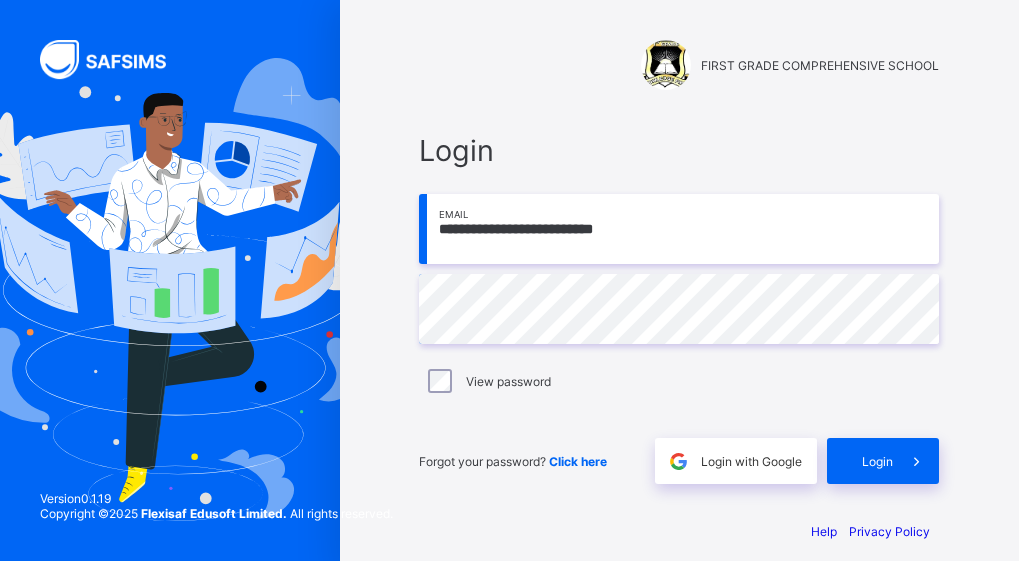 click on "**********" at bounding box center (679, 229) 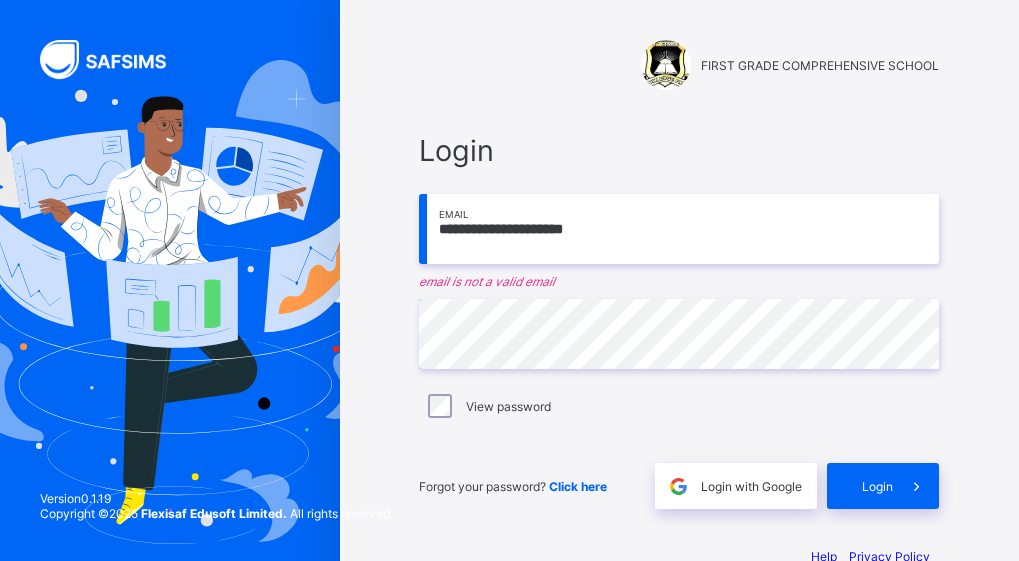 click on "**********" at bounding box center [679, 229] 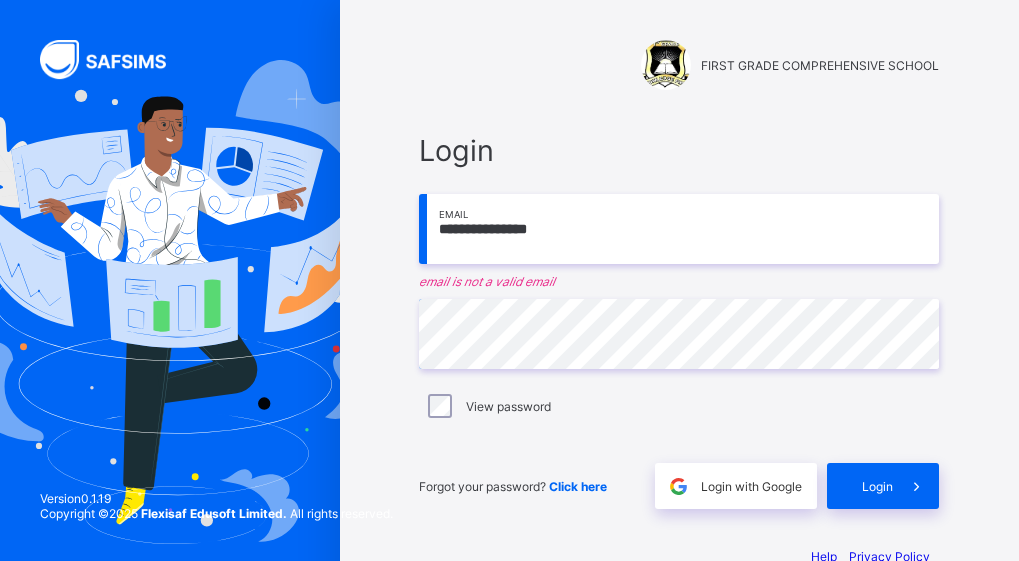 click on "**********" at bounding box center [679, 229] 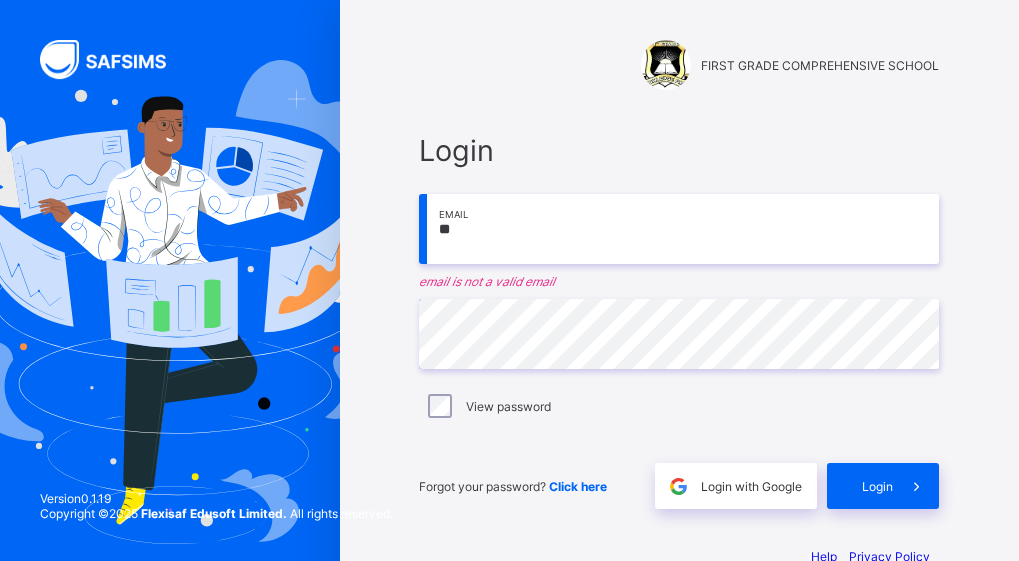 type on "*" 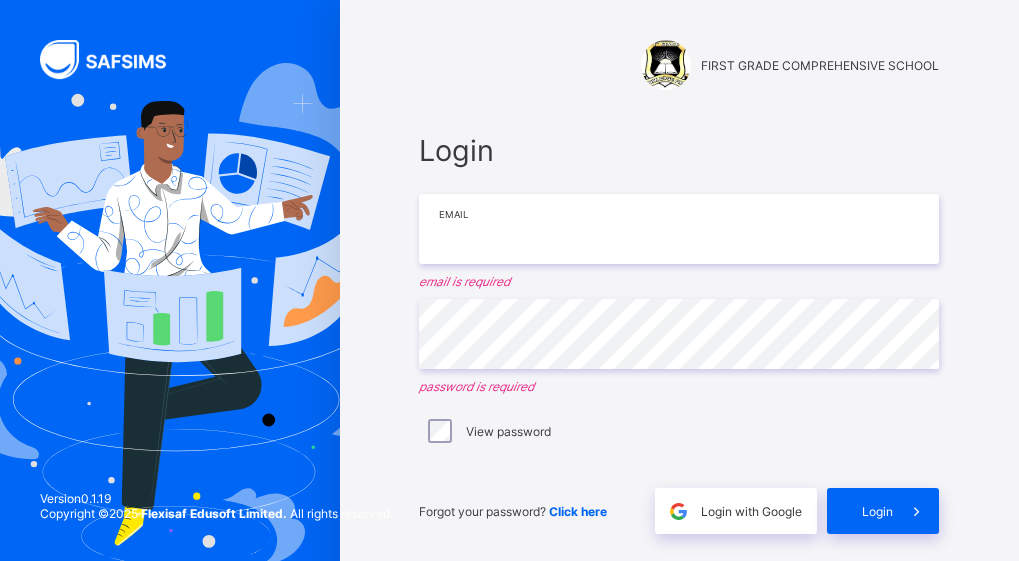 click at bounding box center [679, 229] 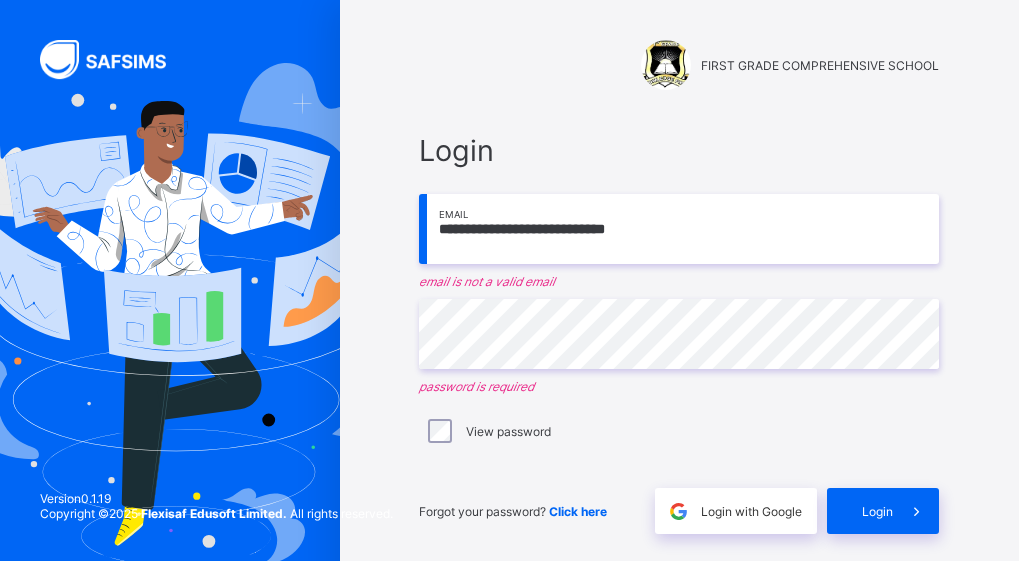 click on "**********" at bounding box center [679, 229] 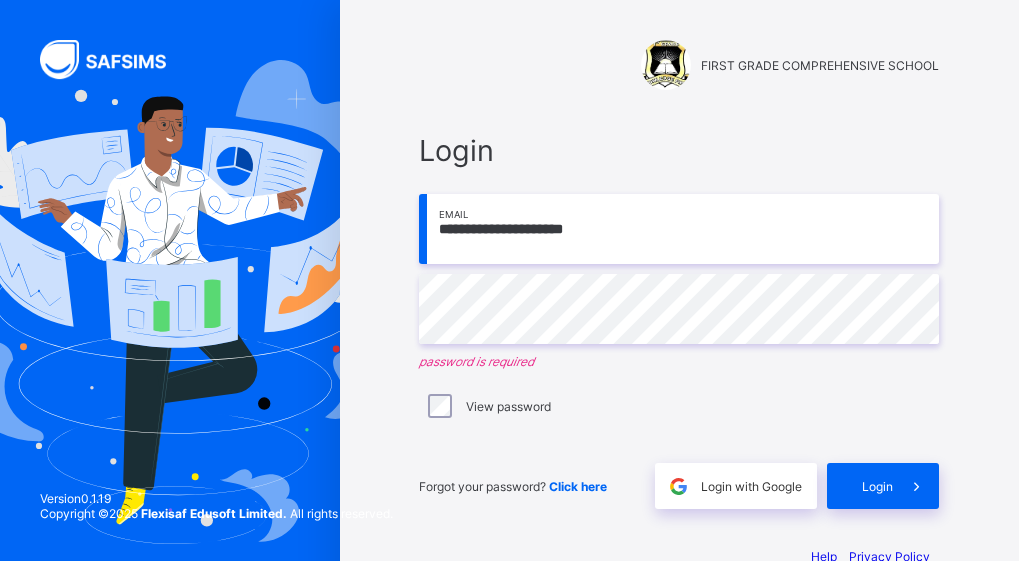 type on "**********" 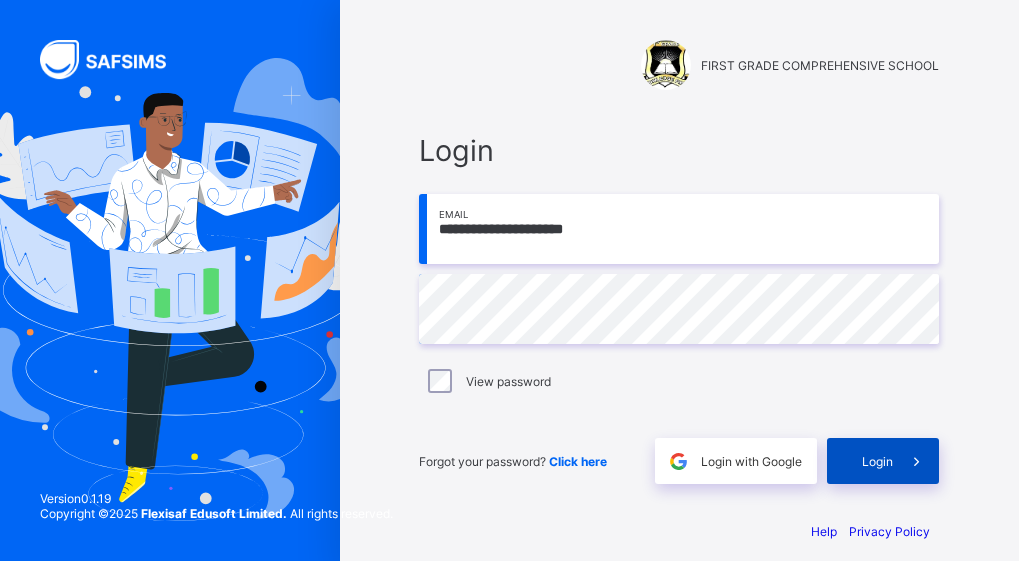 click on "Login" at bounding box center [883, 461] 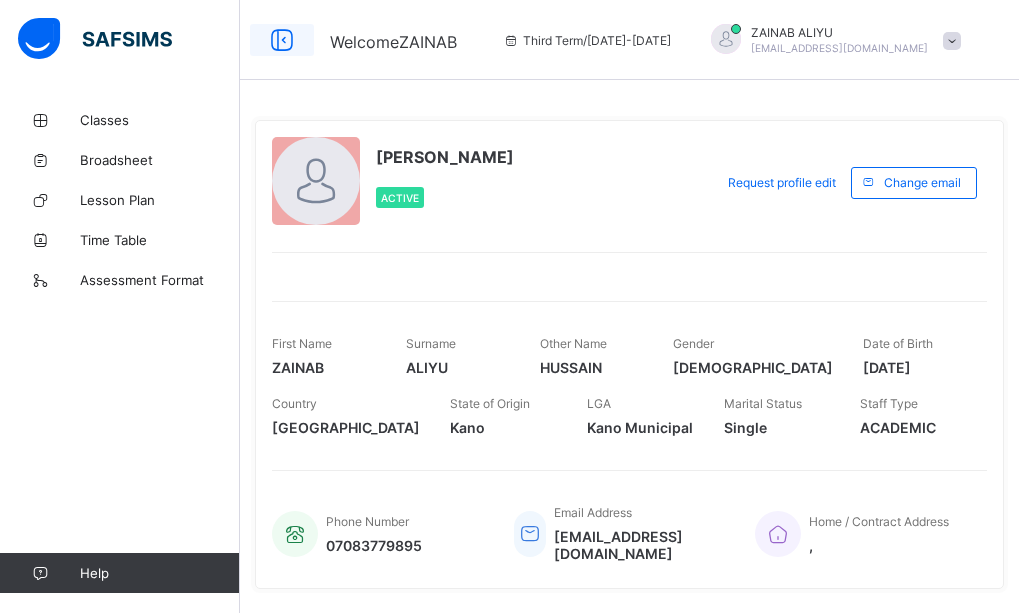 click at bounding box center [282, 40] 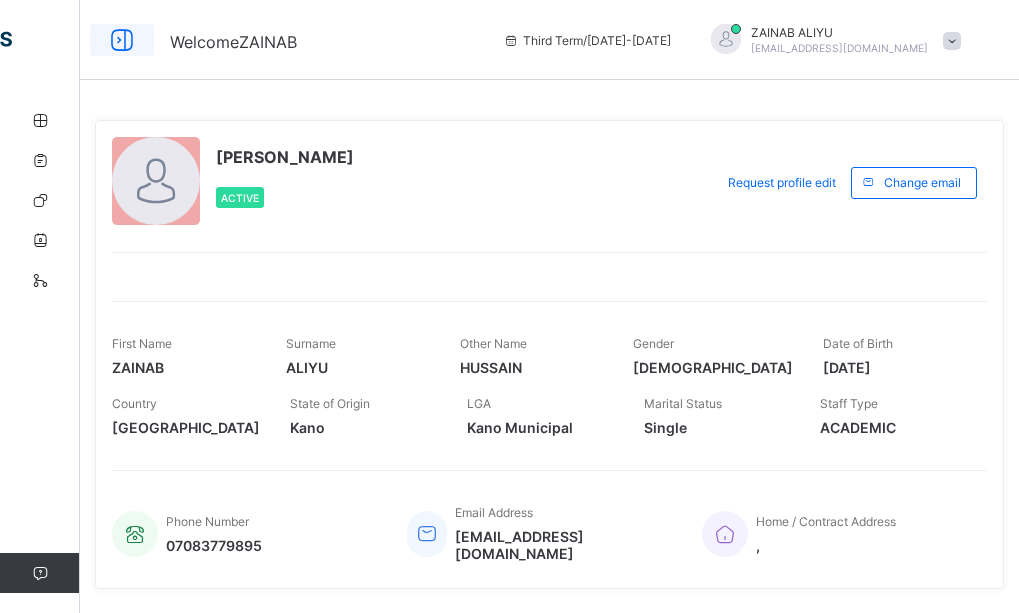 click at bounding box center [122, 40] 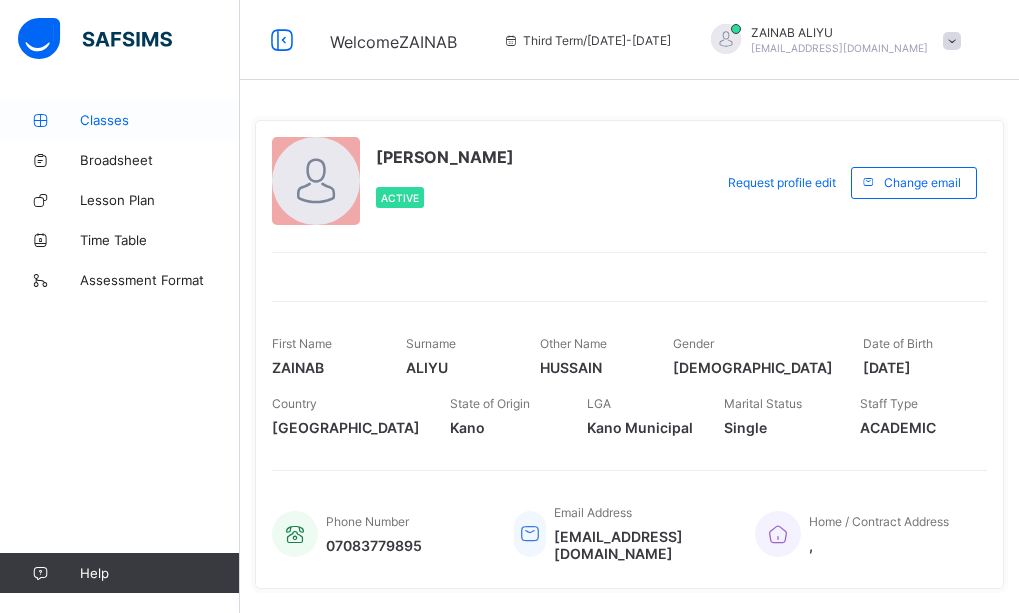 click on "Classes" at bounding box center [160, 120] 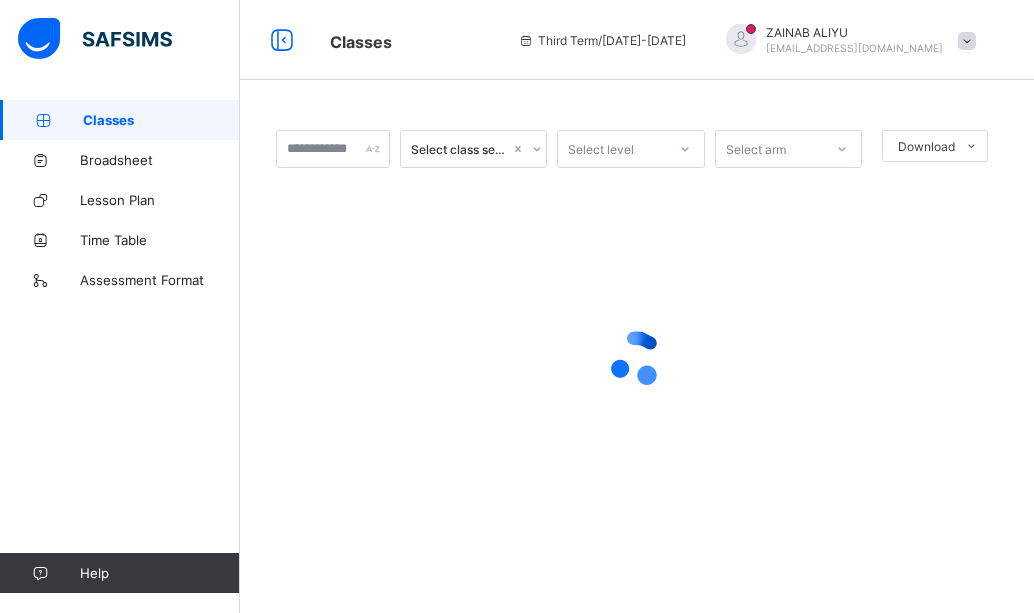 click on "Classes" at bounding box center [161, 120] 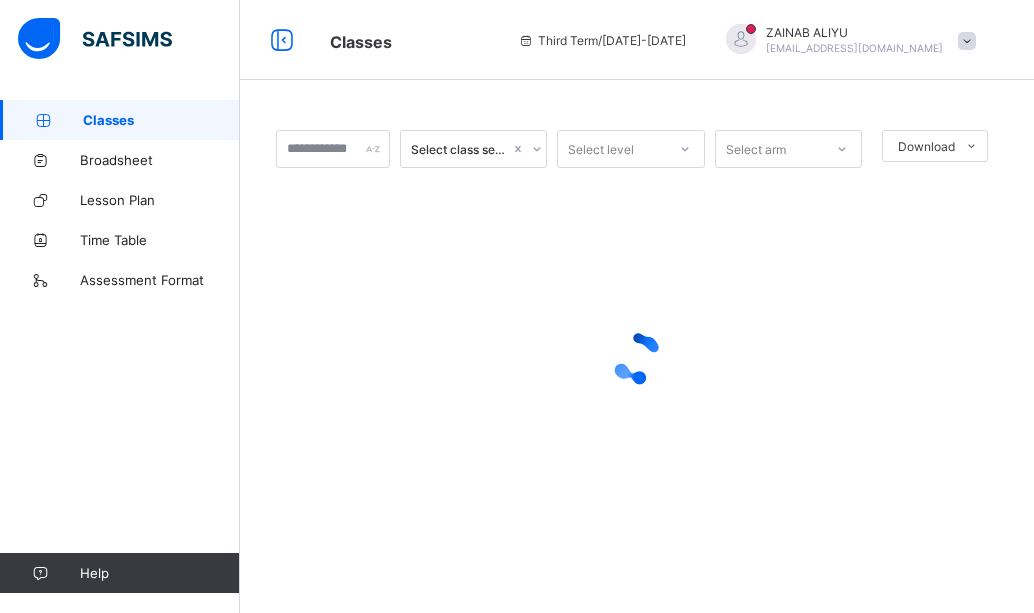 click on "Classes" at bounding box center [161, 120] 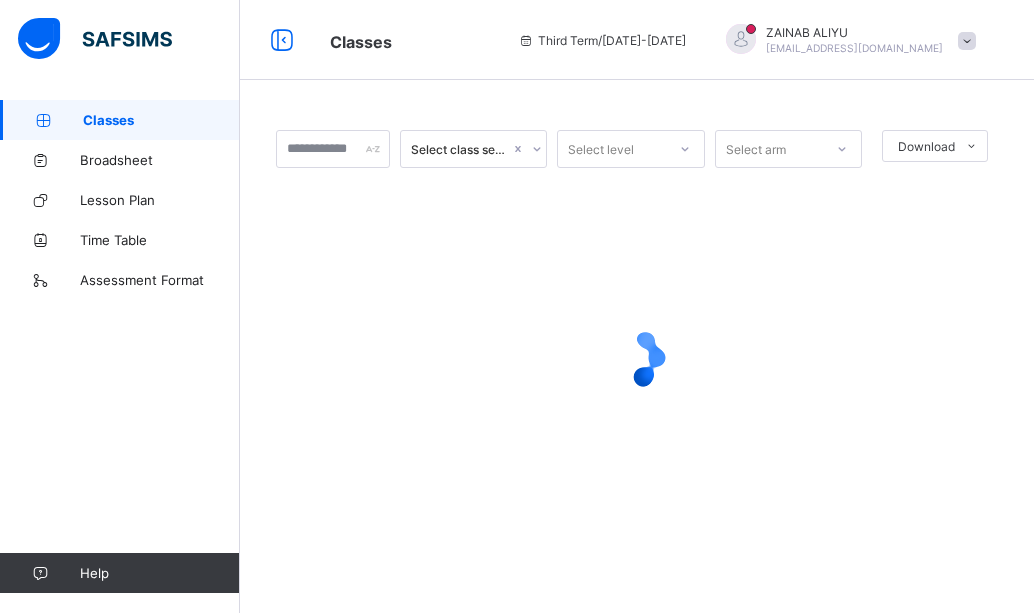click on "Select class section" at bounding box center (461, 149) 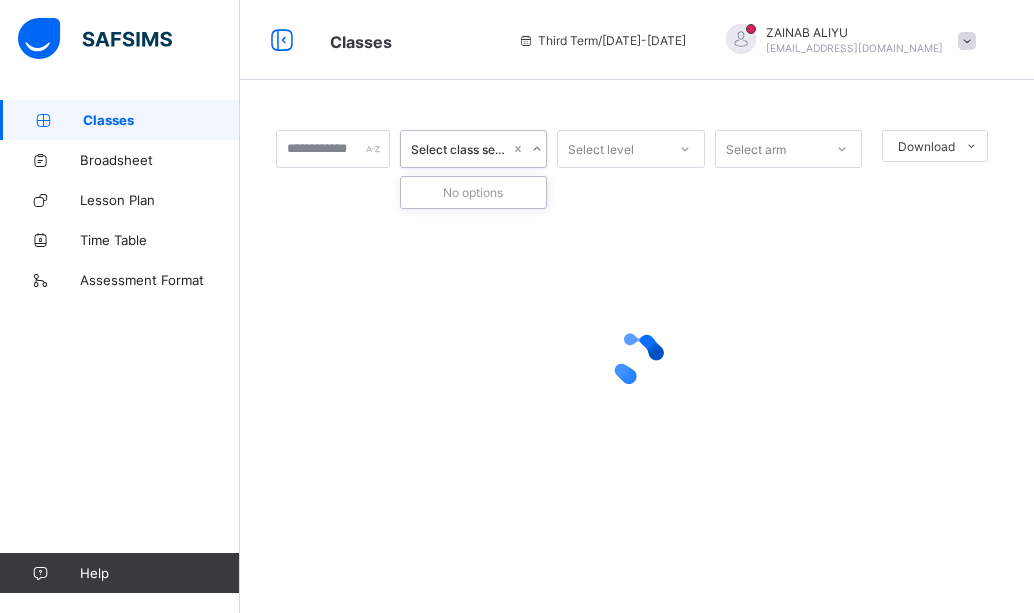 click on "Classes" at bounding box center [161, 120] 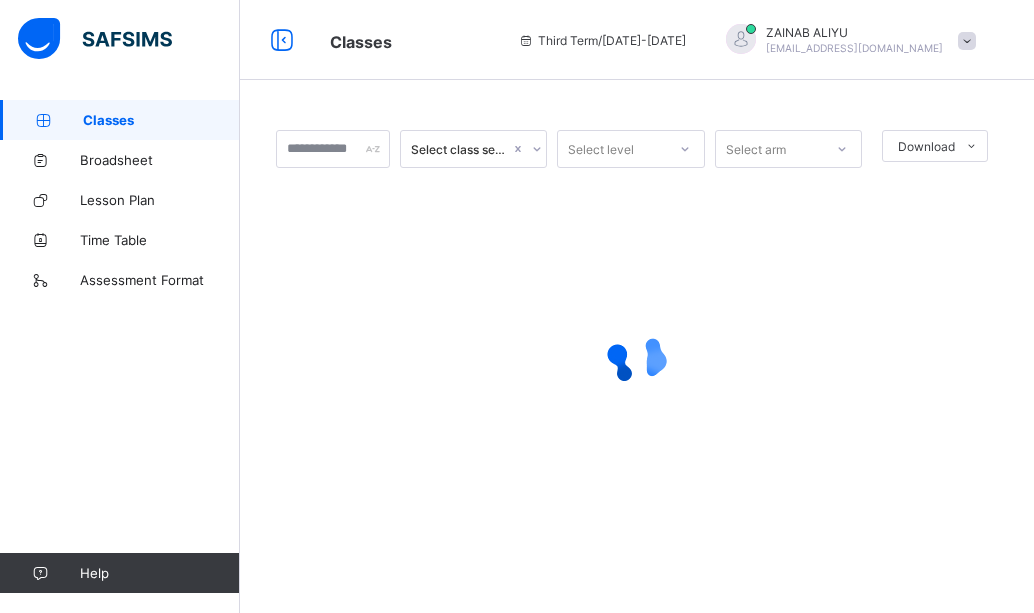 click on "Classes" at bounding box center [161, 120] 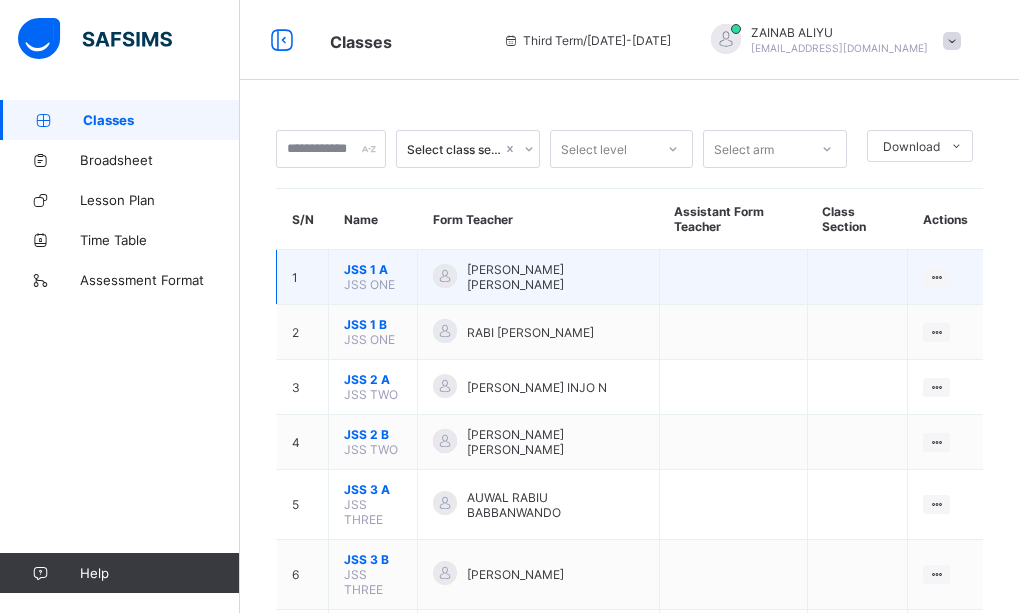 click on "[PERSON_NAME] [PERSON_NAME]" at bounding box center (538, 277) 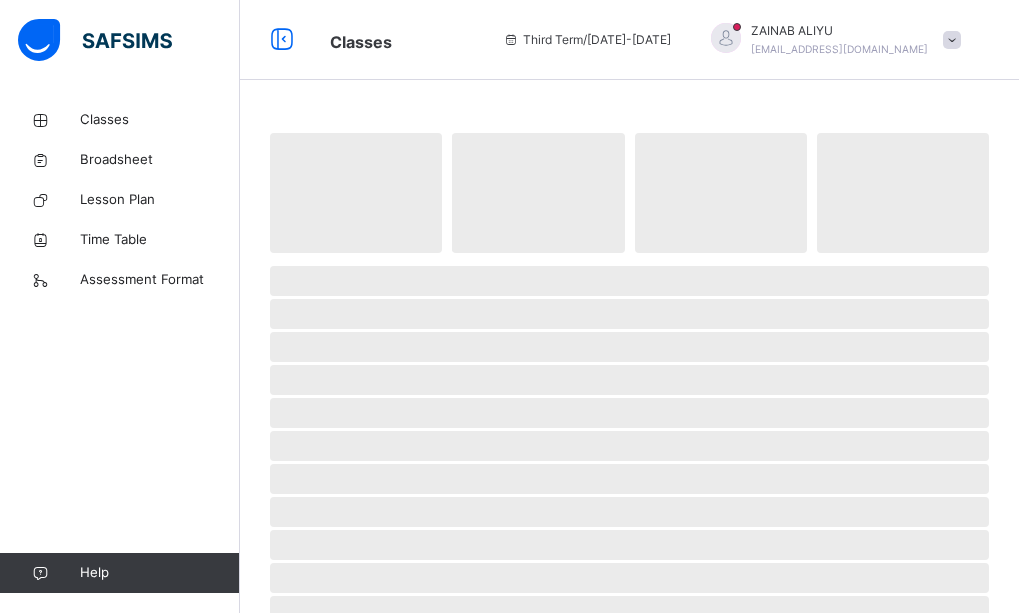 click on "‌" at bounding box center [629, 281] 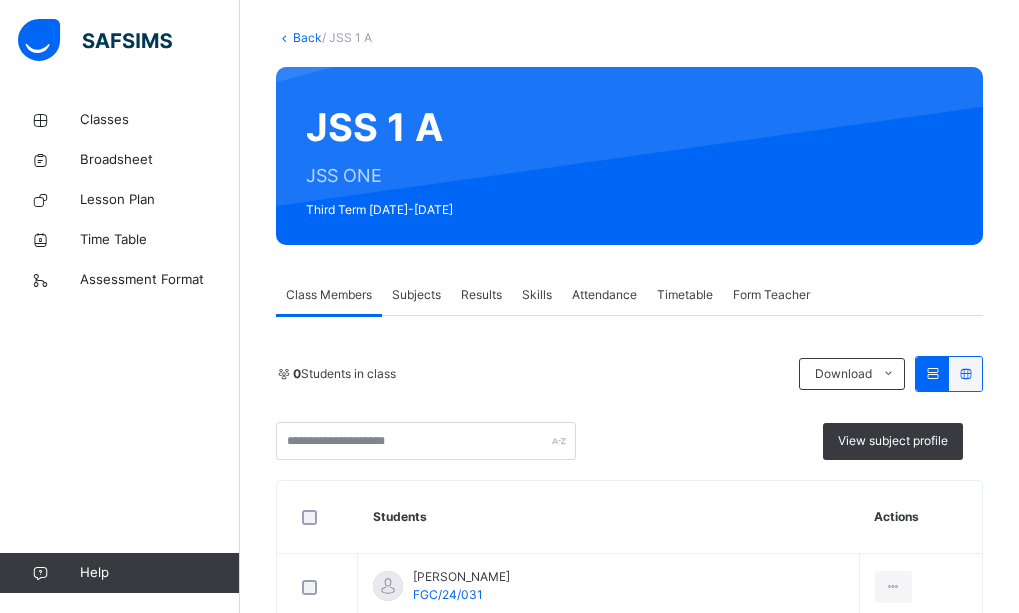 scroll, scrollTop: 120, scrollLeft: 0, axis: vertical 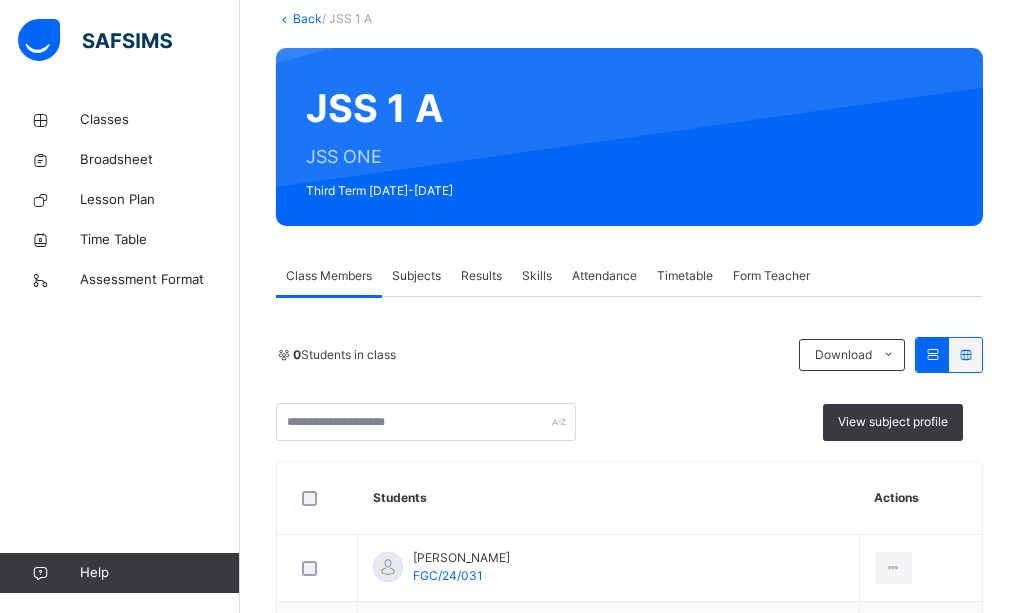 click on "Subjects" at bounding box center (416, 276) 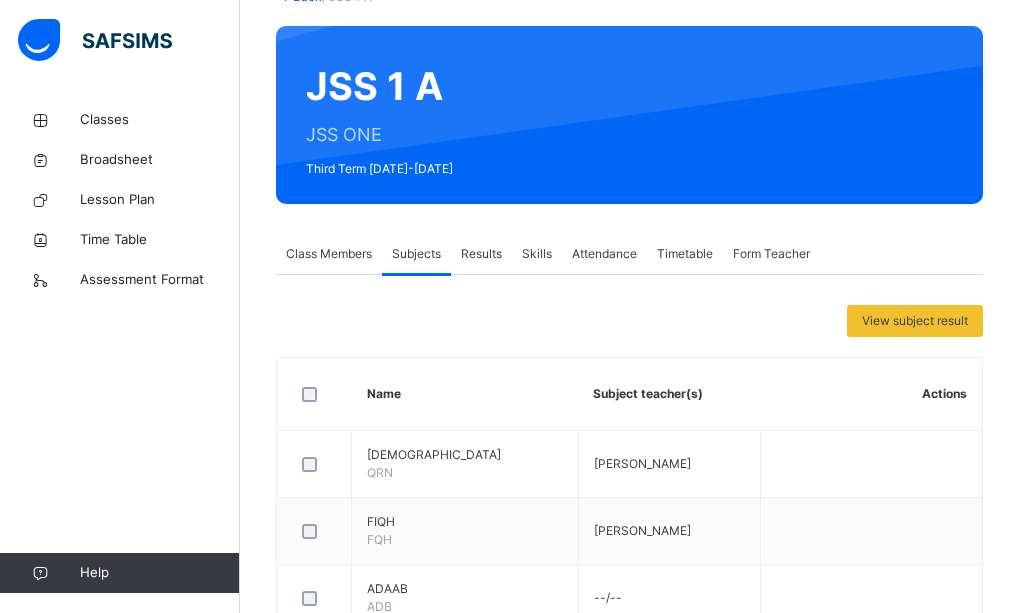 scroll, scrollTop: 160, scrollLeft: 0, axis: vertical 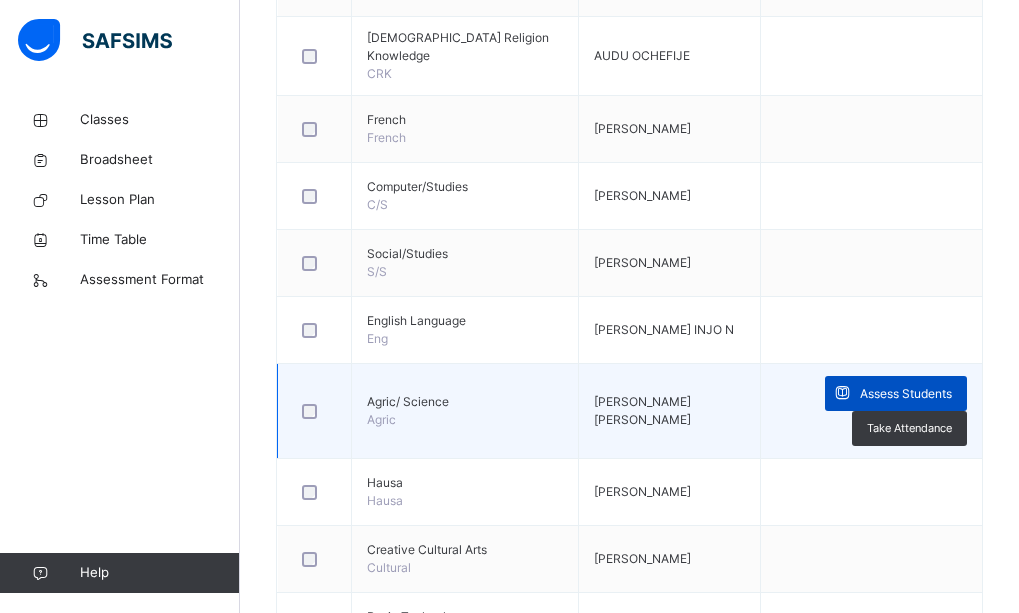 click on "Assess Students" at bounding box center [906, 394] 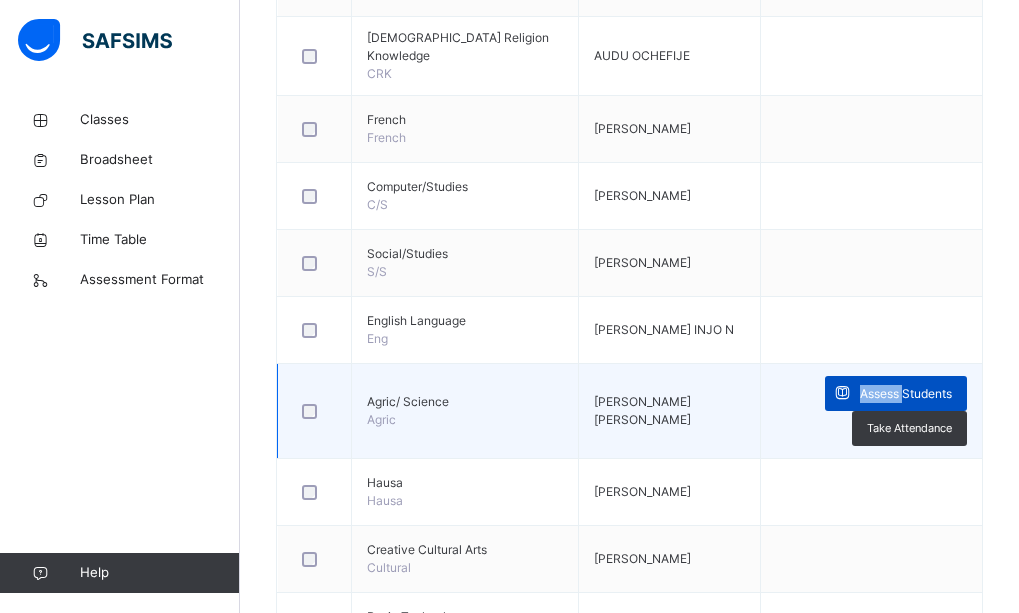 click on "Assess Students" at bounding box center [906, 394] 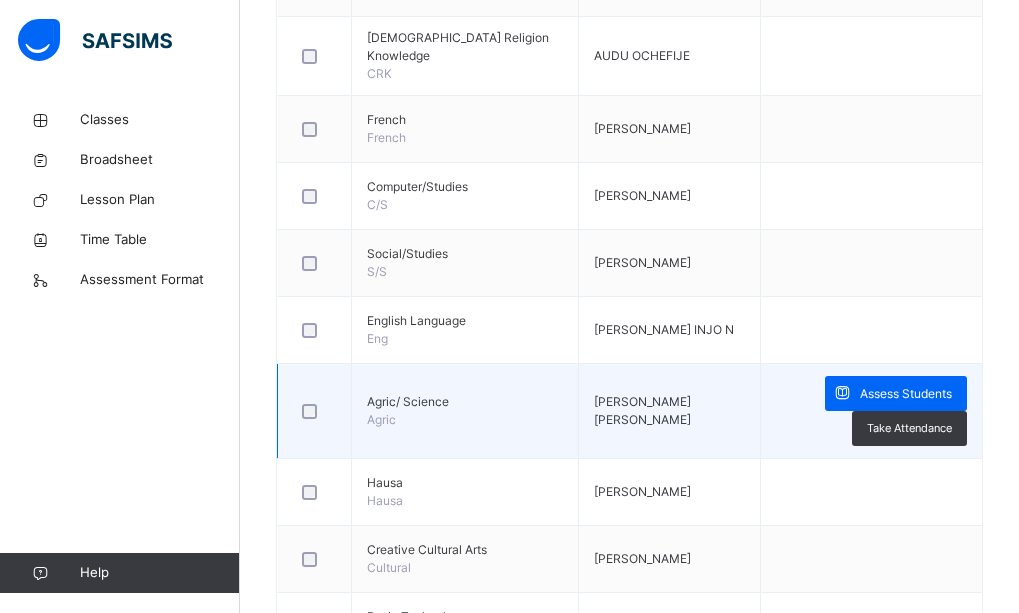 click on "[PERSON_NAME] [PERSON_NAME]" at bounding box center (669, 411) 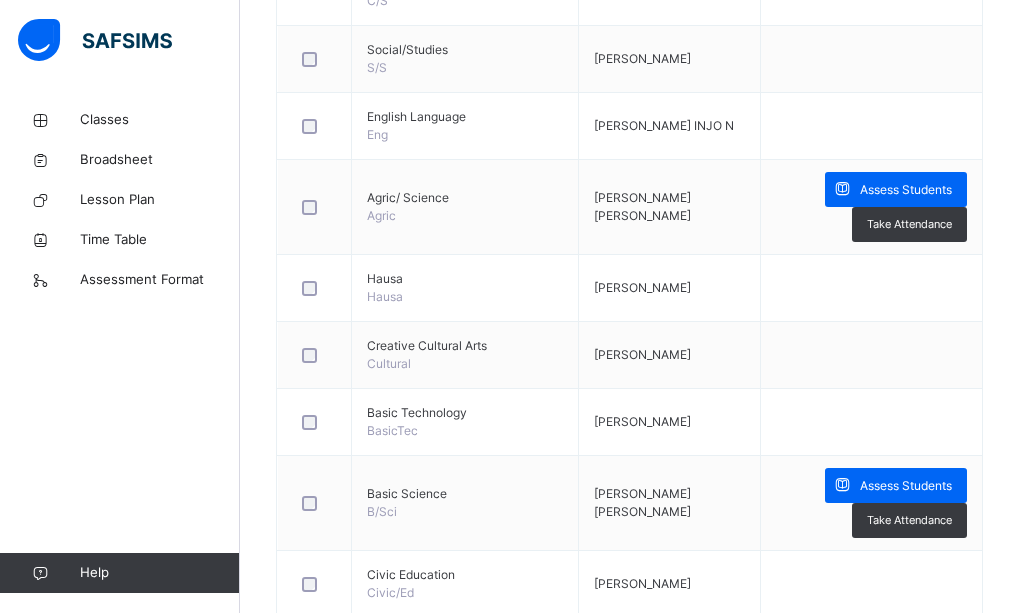 scroll, scrollTop: 1600, scrollLeft: 0, axis: vertical 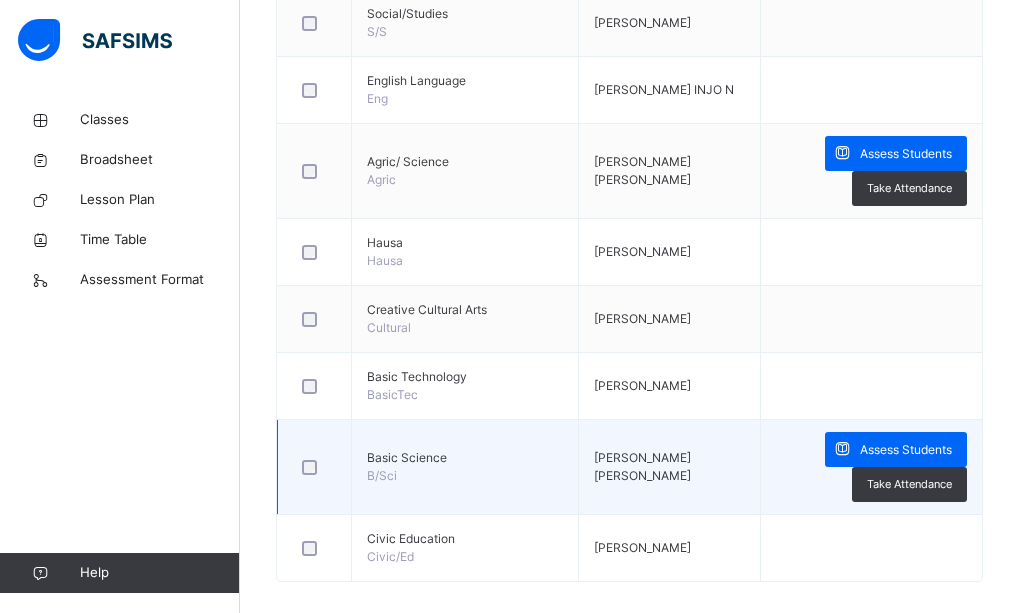 click on "Assess Students Take Attendance" at bounding box center [871, 467] 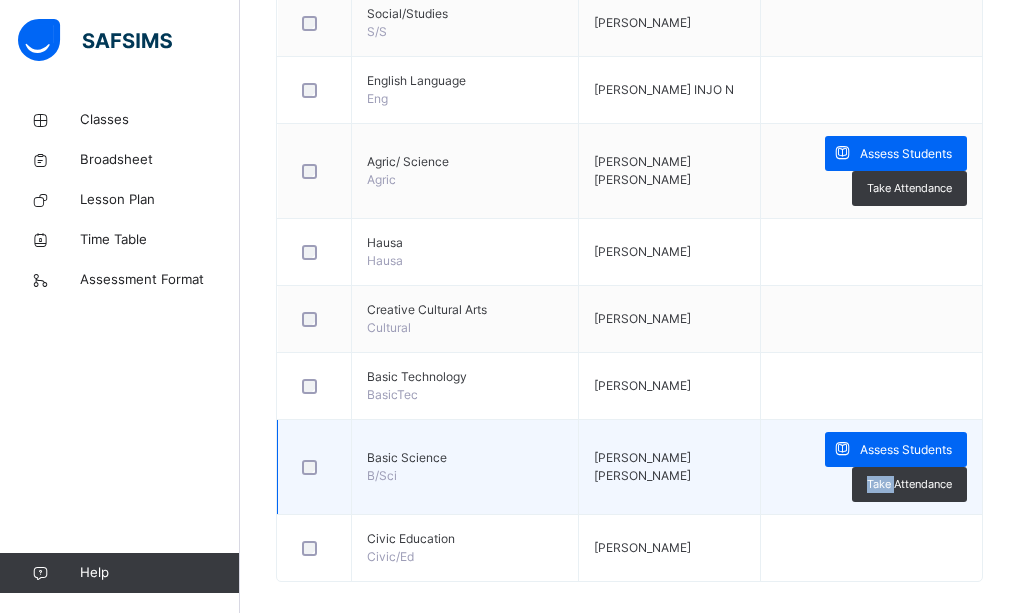 click on "Assess Students Take Attendance" at bounding box center (871, 467) 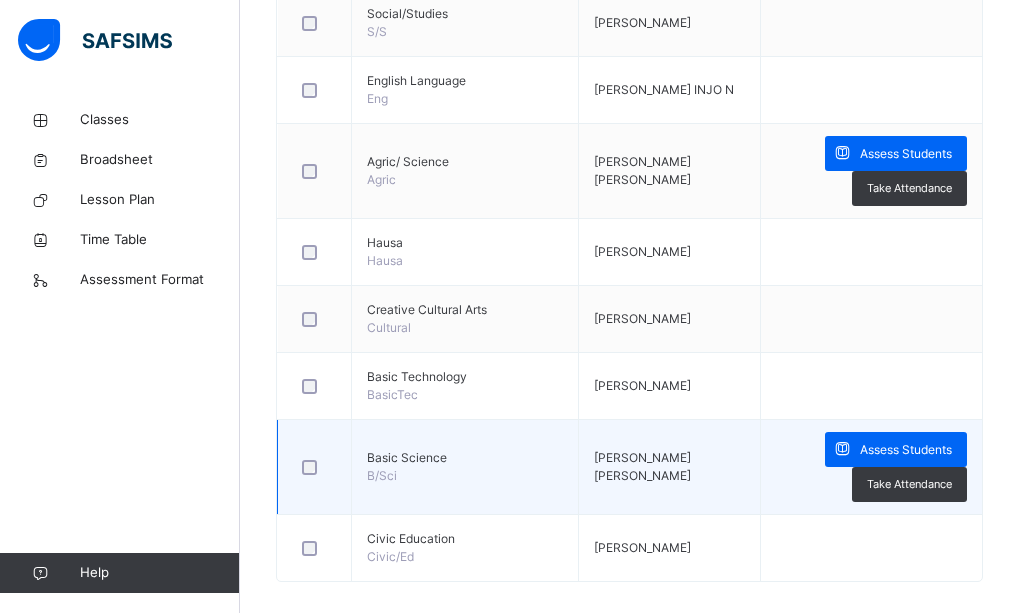 click on "Assess Students Take Attendance" at bounding box center [871, 467] 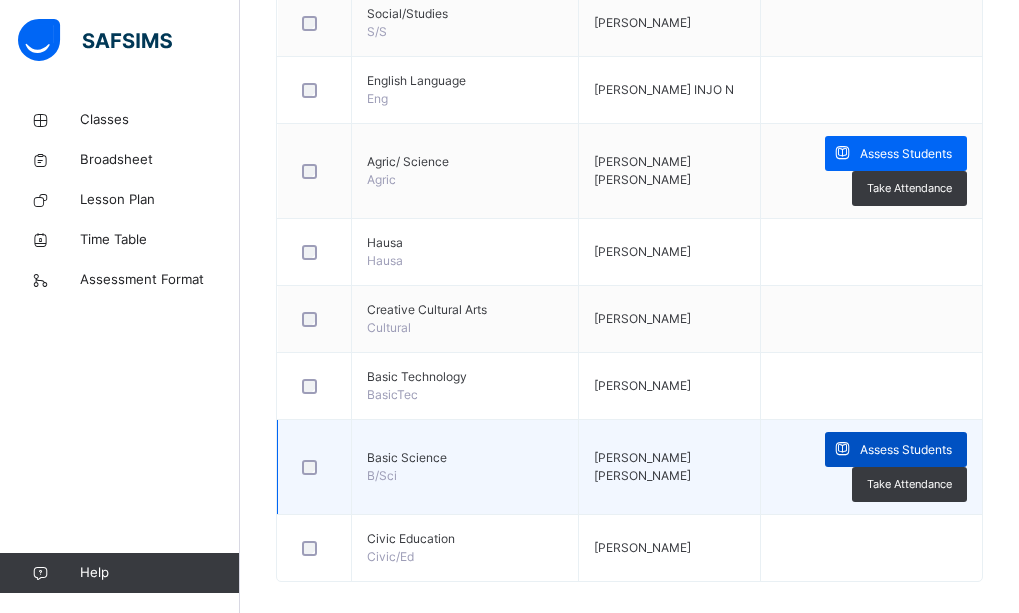 click on "Assess Students" at bounding box center [906, 450] 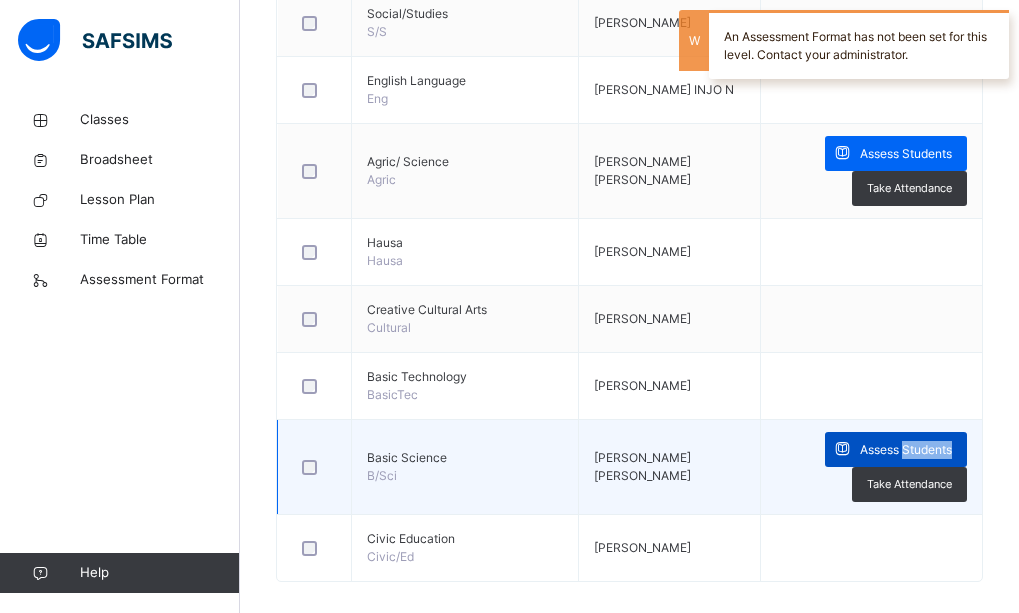 click on "Assess Students" at bounding box center [906, 450] 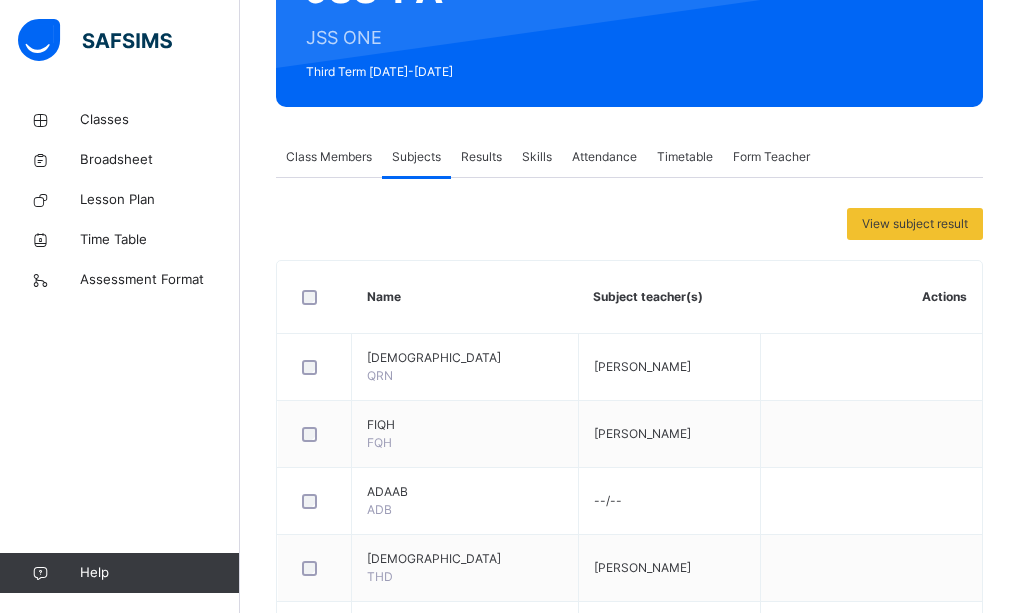 scroll, scrollTop: 200, scrollLeft: 0, axis: vertical 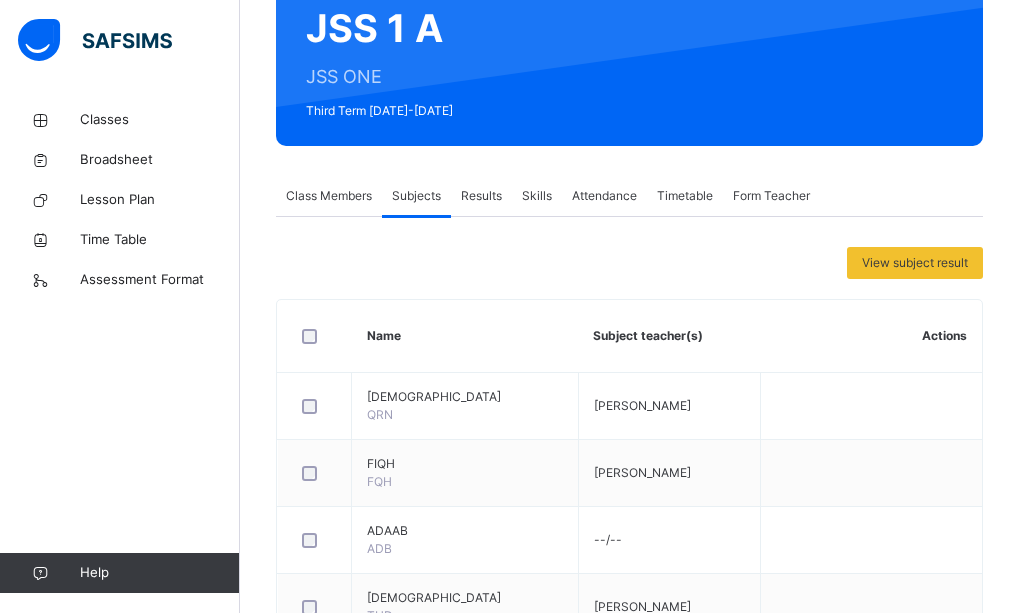 click on "Skills" at bounding box center (537, 196) 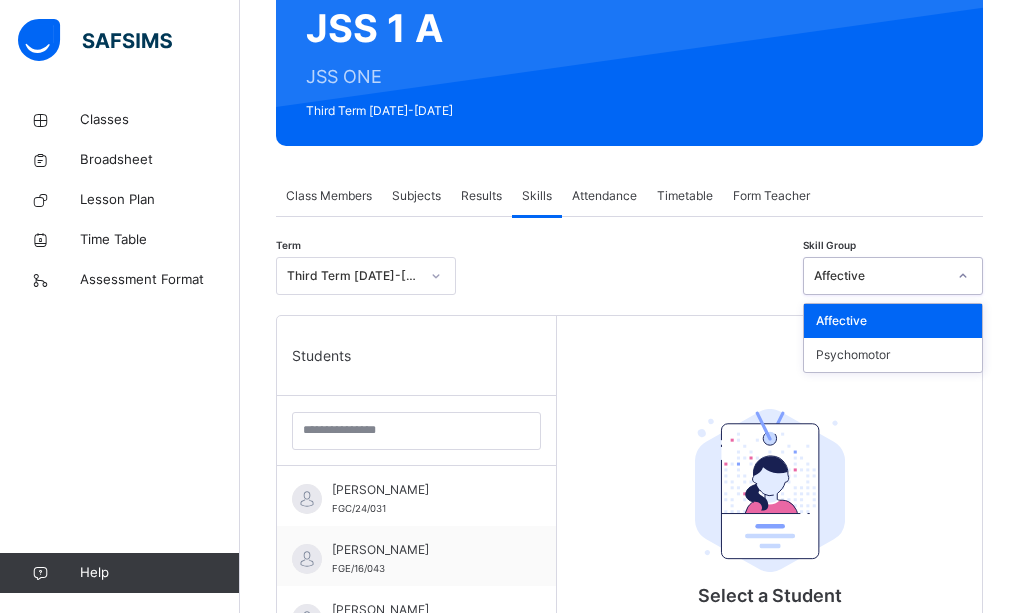 click on "Affective" at bounding box center (880, 276) 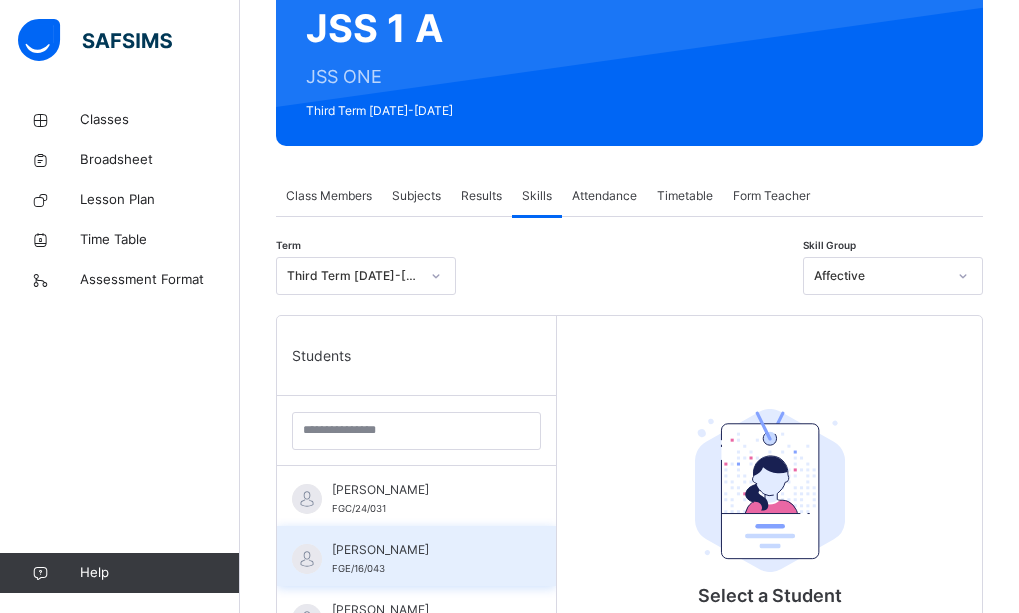 drag, startPoint x: 433, startPoint y: 521, endPoint x: 440, endPoint y: 574, distance: 53.460266 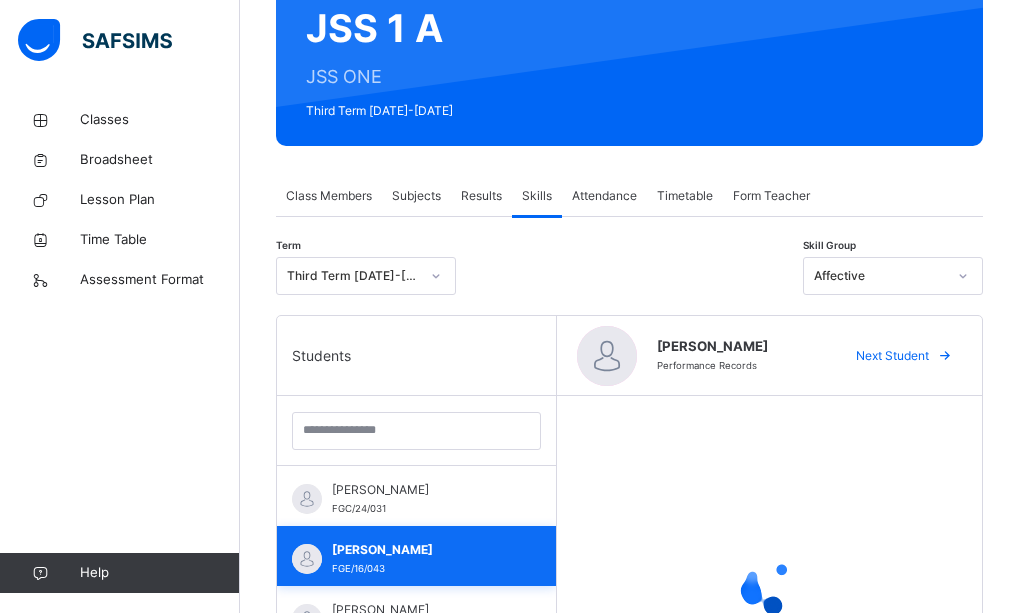 click on "[PERSON_NAME]" at bounding box center (421, 550) 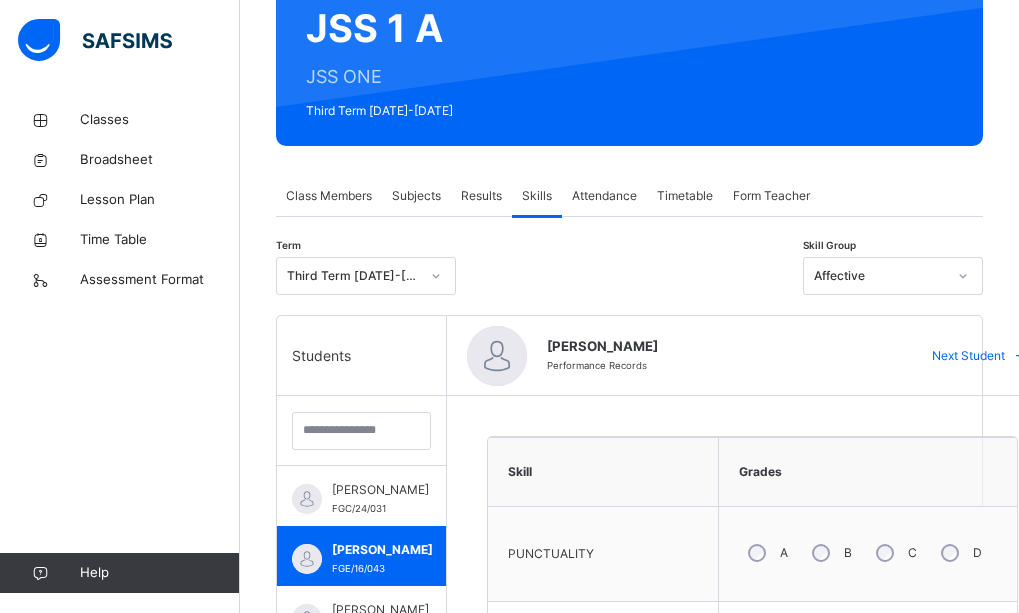 click on "Next Student" at bounding box center (968, 356) 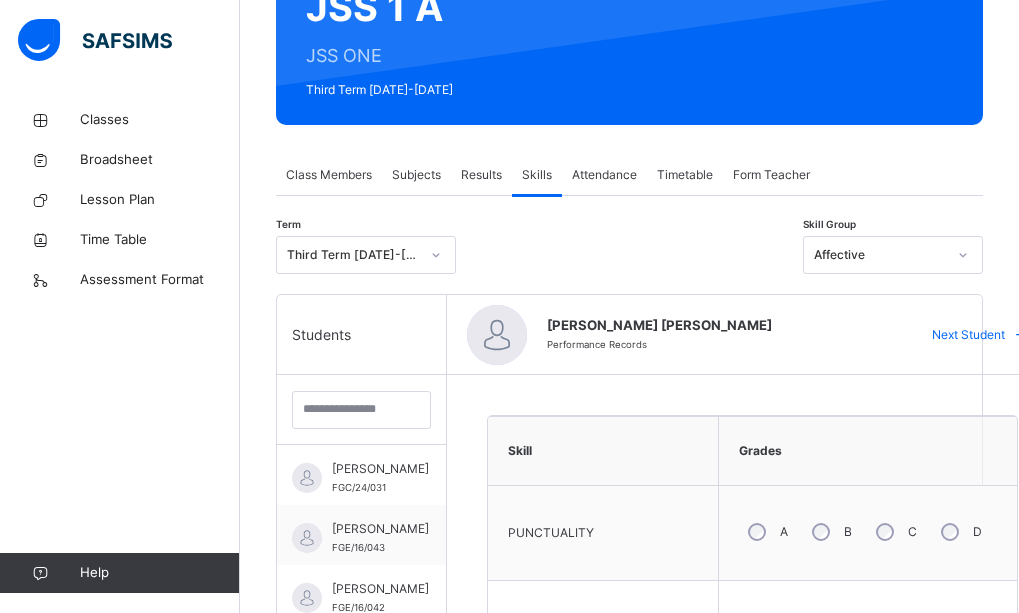 scroll, scrollTop: 240, scrollLeft: 0, axis: vertical 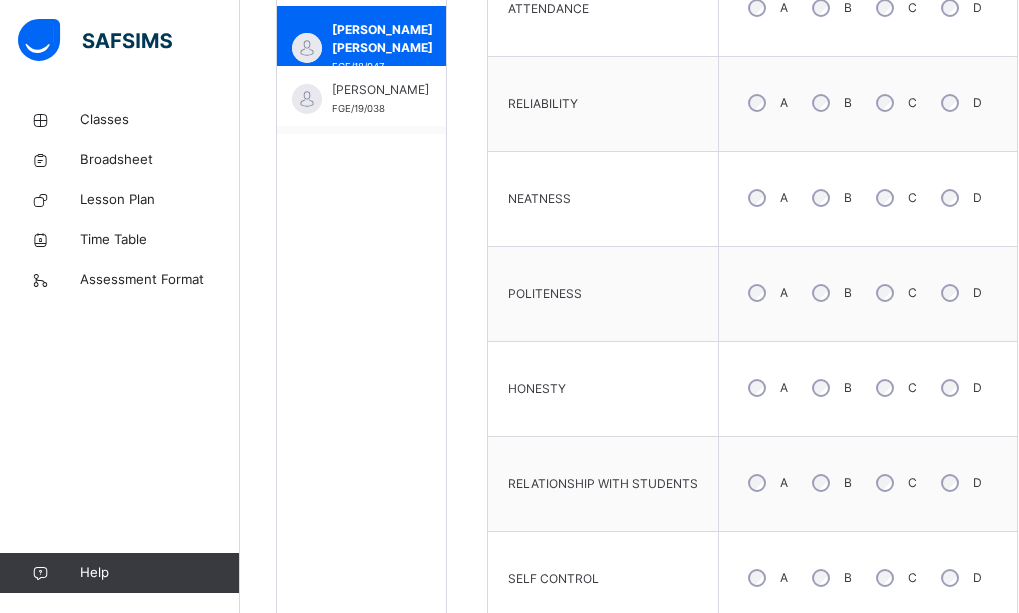 click on "B" at bounding box center (830, 483) 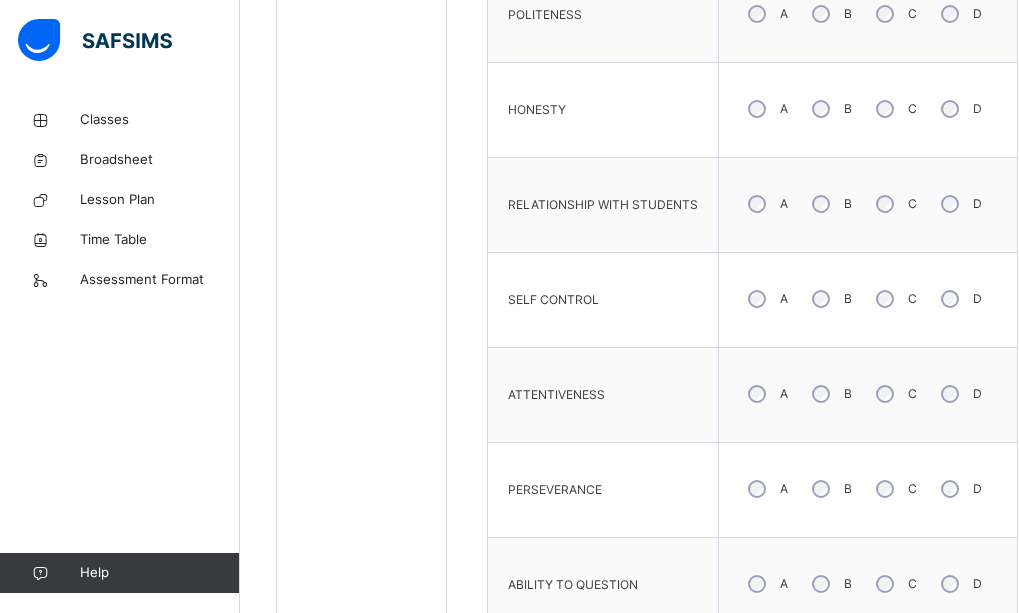 scroll, scrollTop: 1120, scrollLeft: 0, axis: vertical 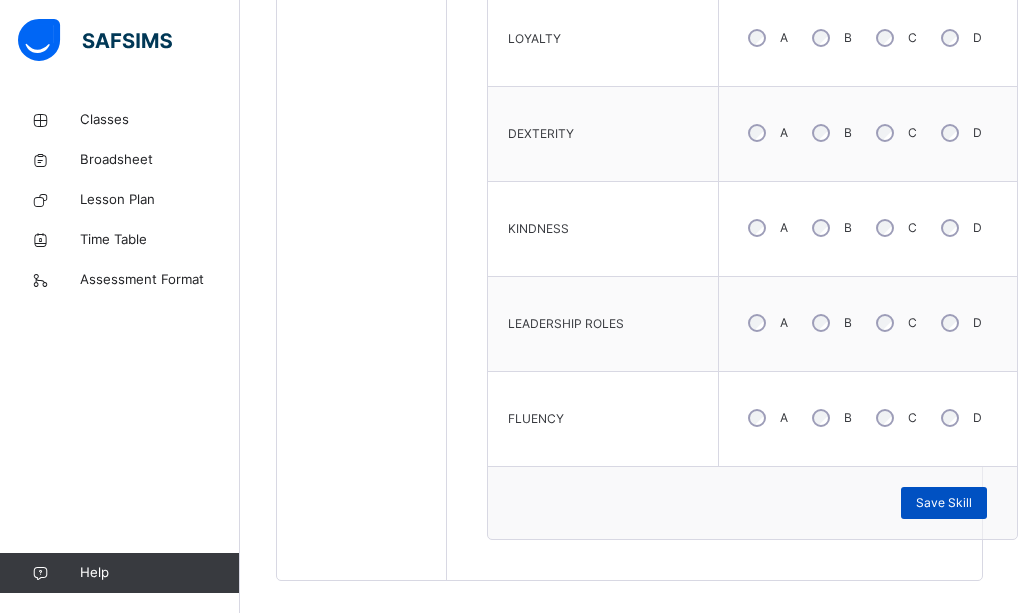 click on "Save Skill" at bounding box center [944, 503] 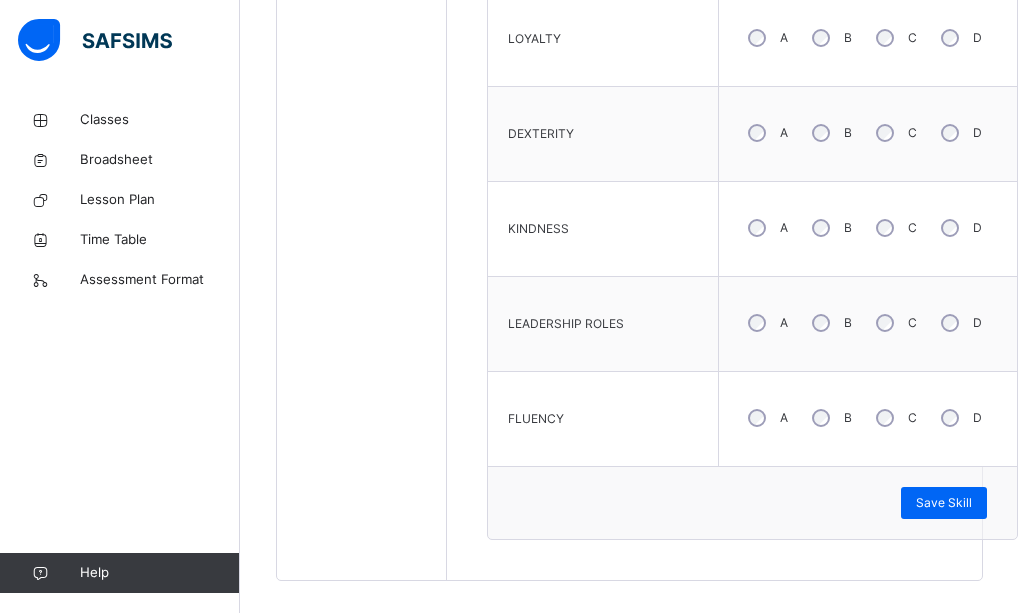 click on "A B C D" at bounding box center (868, 419) 